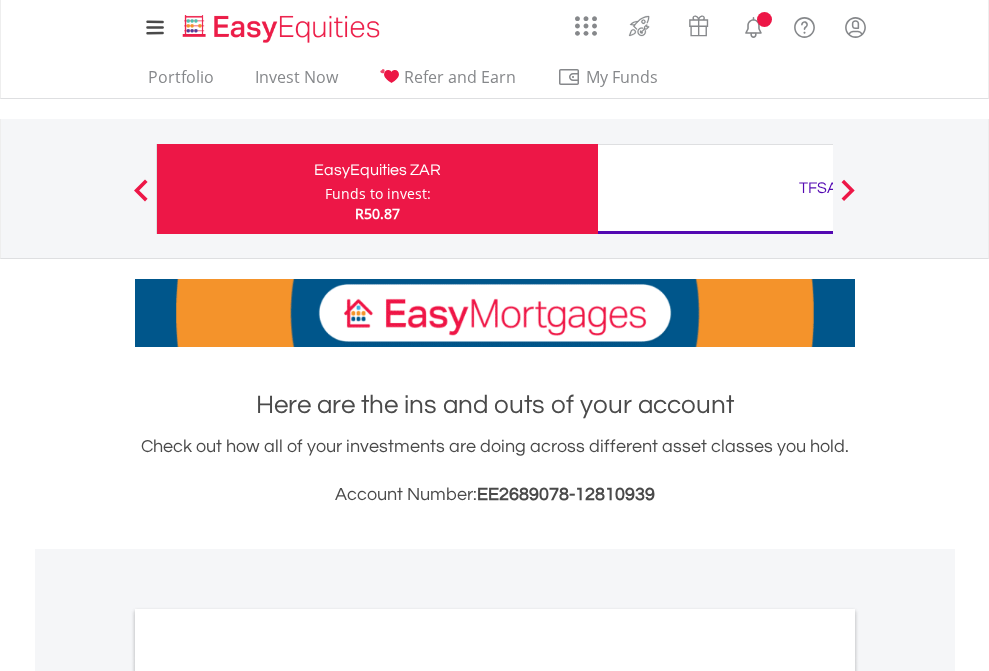 scroll, scrollTop: 0, scrollLeft: 0, axis: both 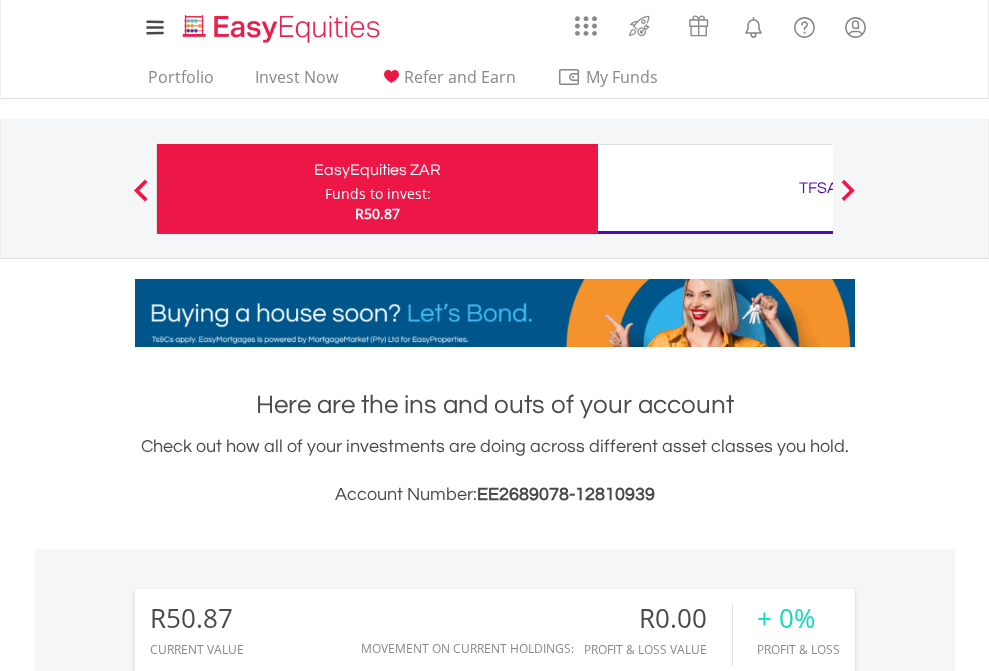 click on "Funds to invest:" at bounding box center (378, 194) 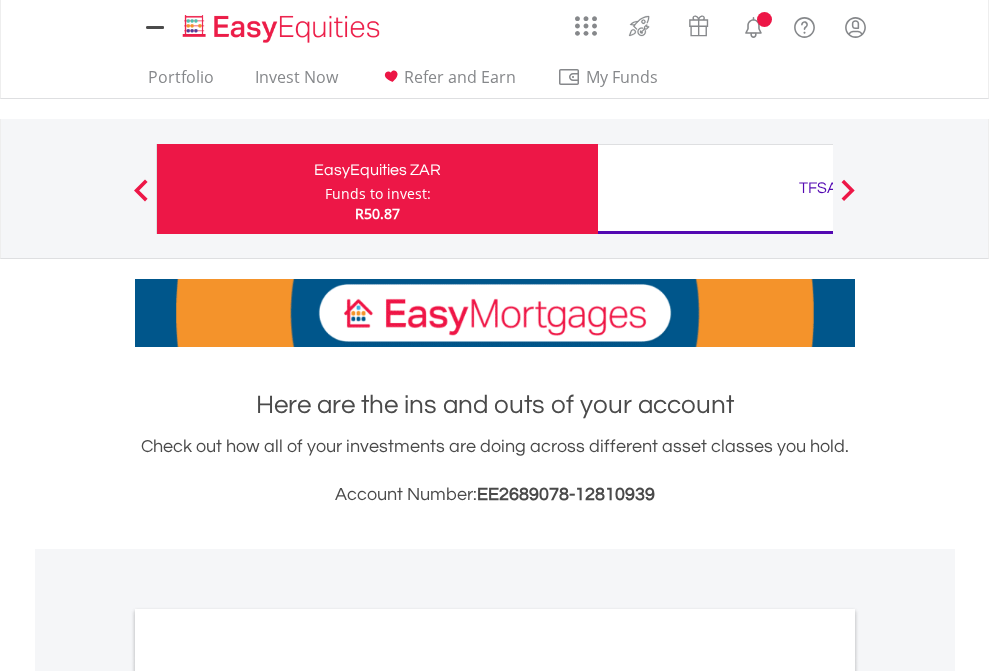 scroll, scrollTop: 0, scrollLeft: 0, axis: both 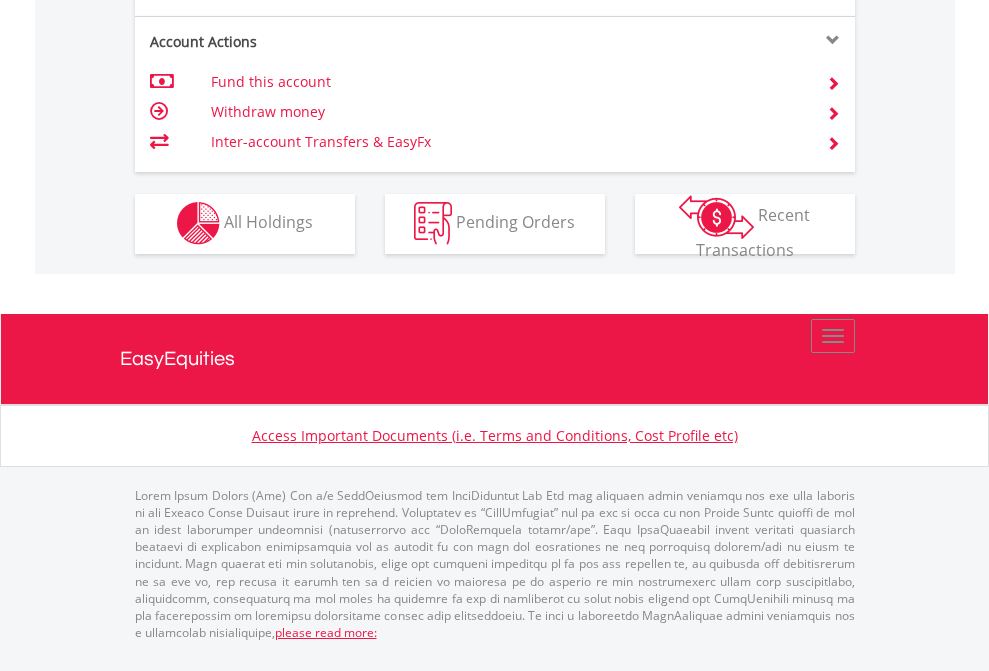 click on "Investment types" at bounding box center [706, -353] 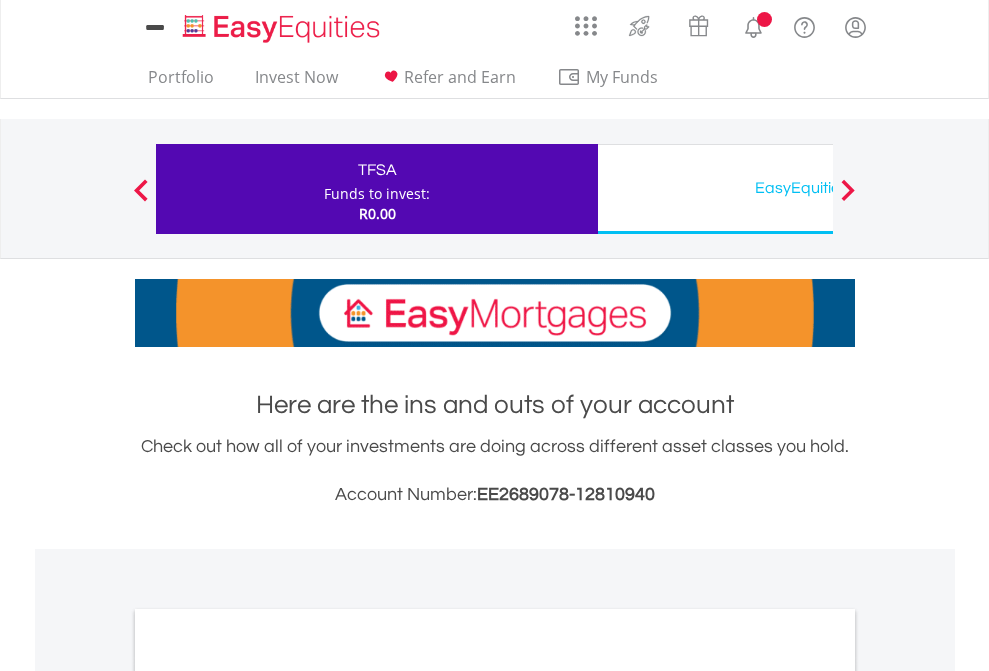 scroll, scrollTop: 0, scrollLeft: 0, axis: both 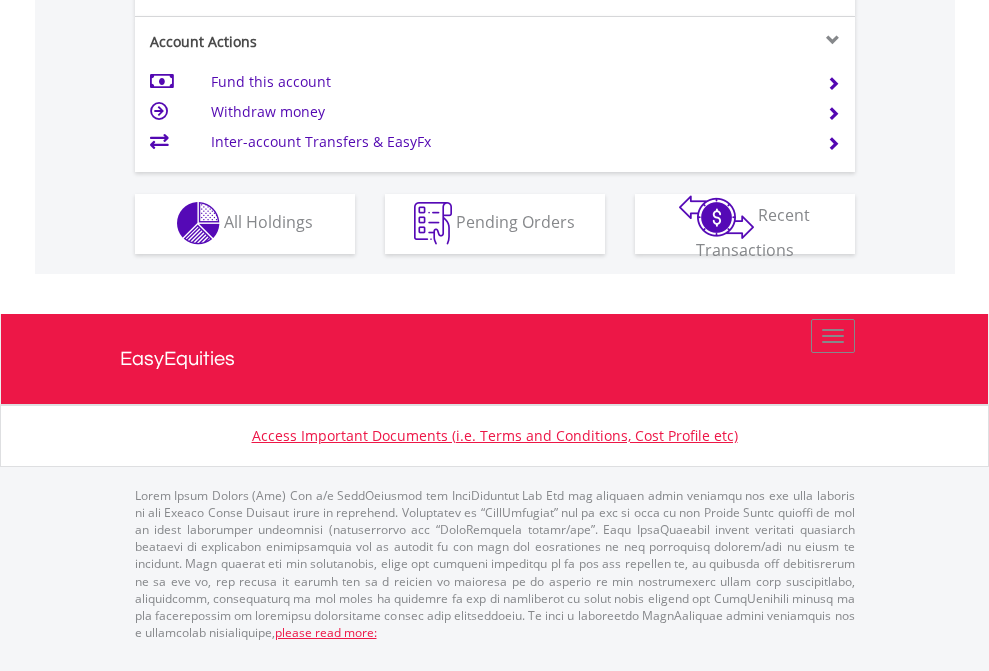 click on "Investment types" at bounding box center (706, -353) 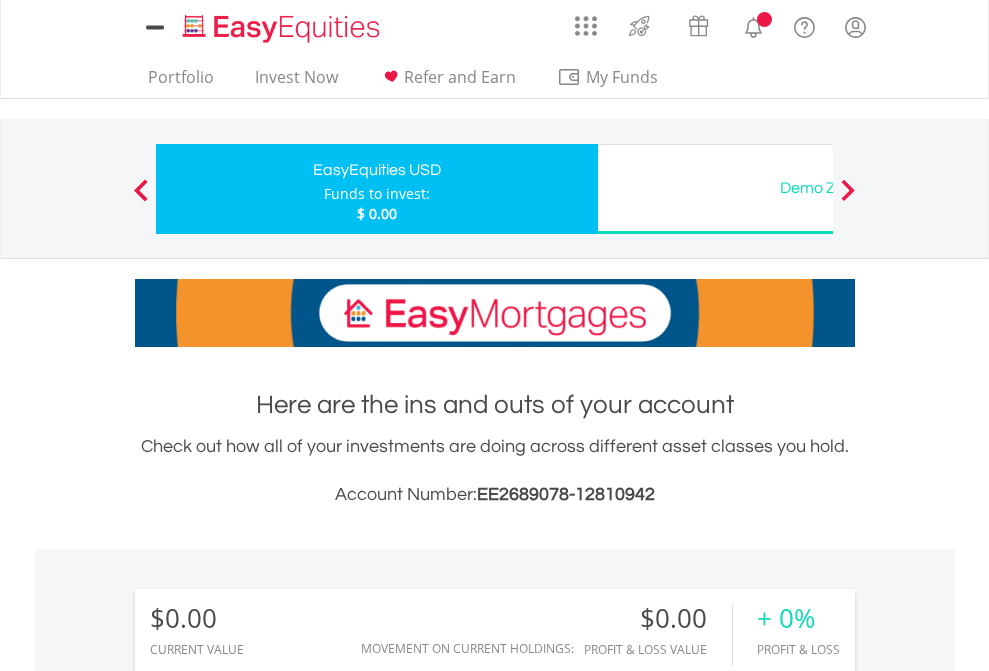 scroll, scrollTop: 0, scrollLeft: 0, axis: both 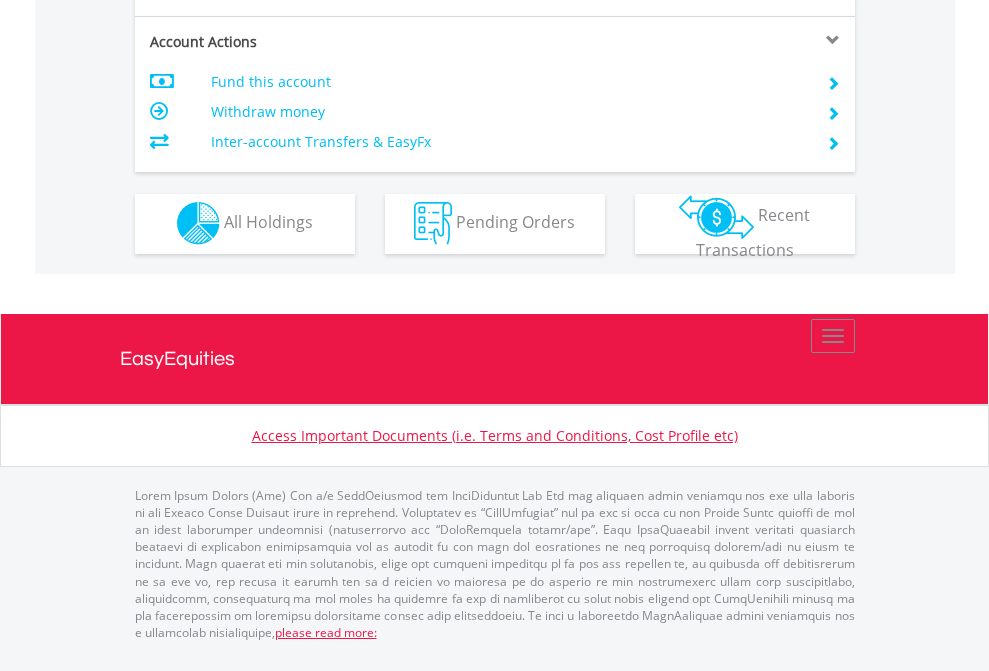 click on "Investment types" at bounding box center [706, -353] 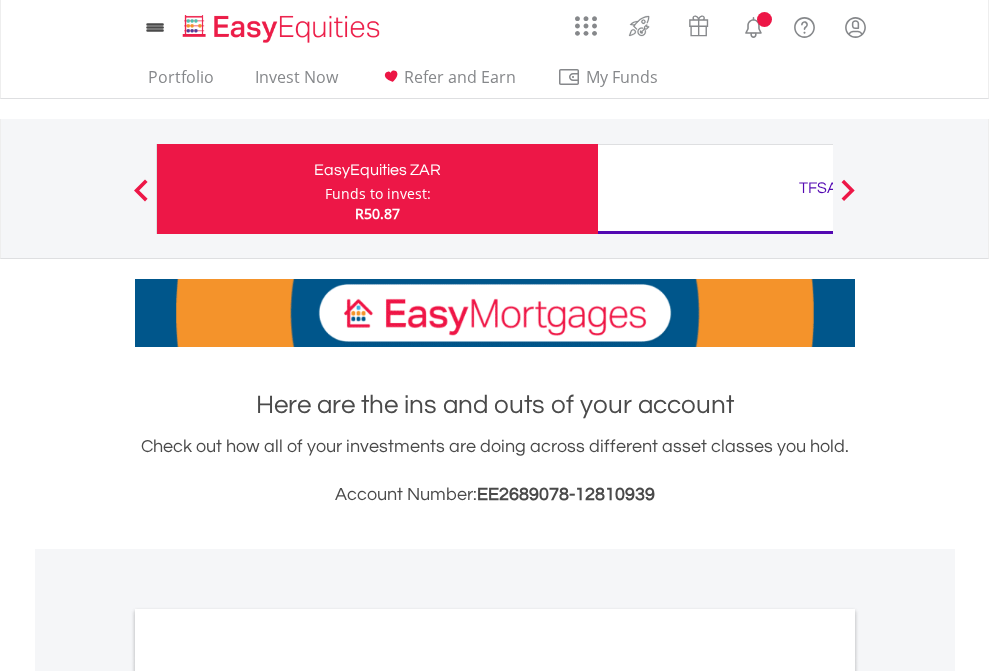 scroll, scrollTop: 1202, scrollLeft: 0, axis: vertical 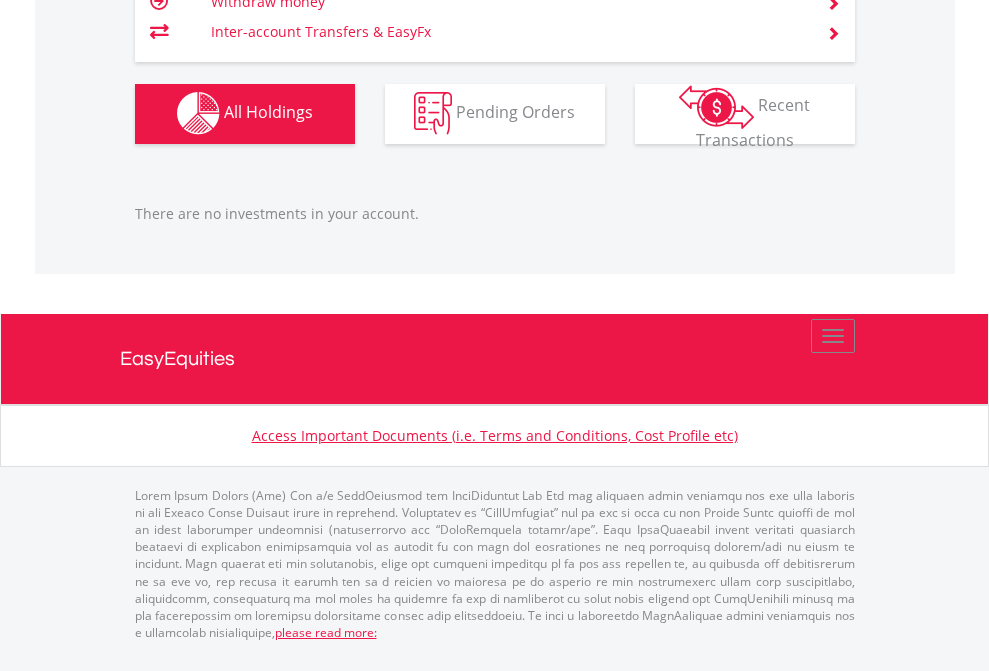 click on "TFSA" at bounding box center (818, -1142) 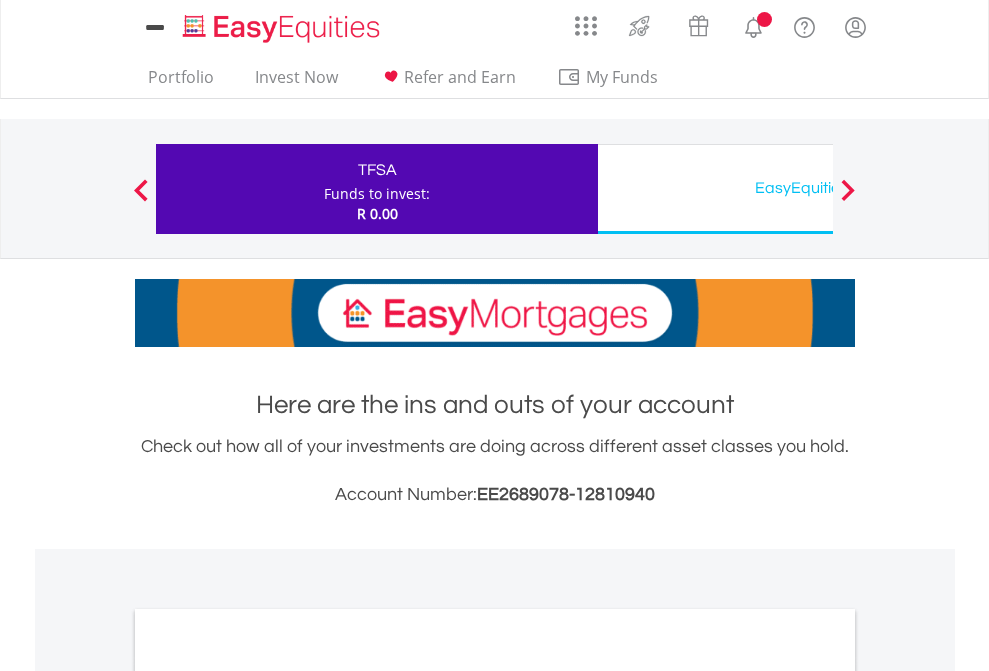 scroll, scrollTop: 0, scrollLeft: 0, axis: both 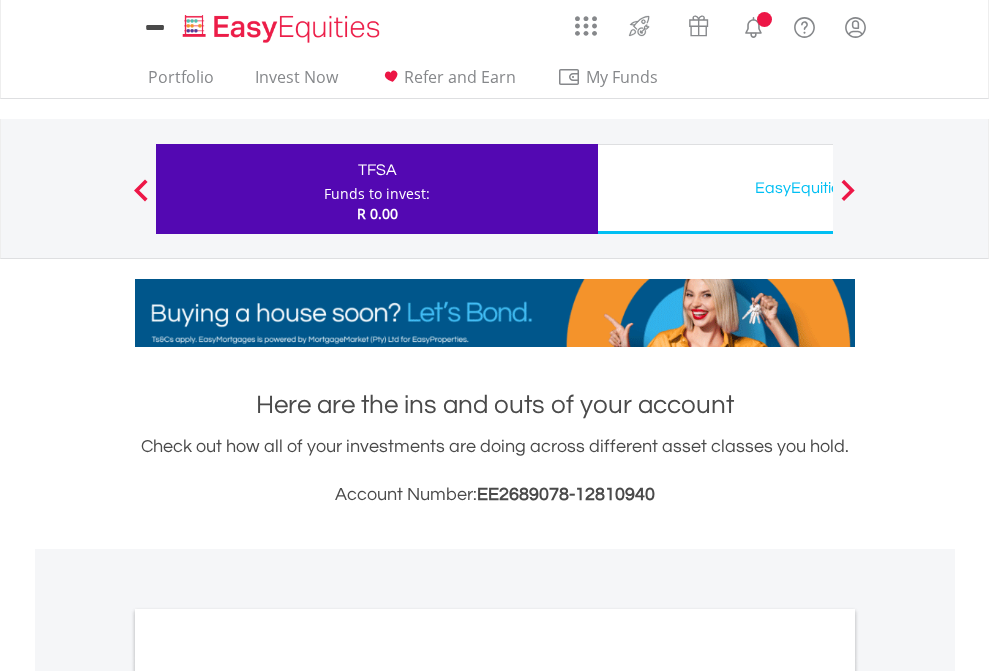 click on "All Holdings" at bounding box center [268, 1096] 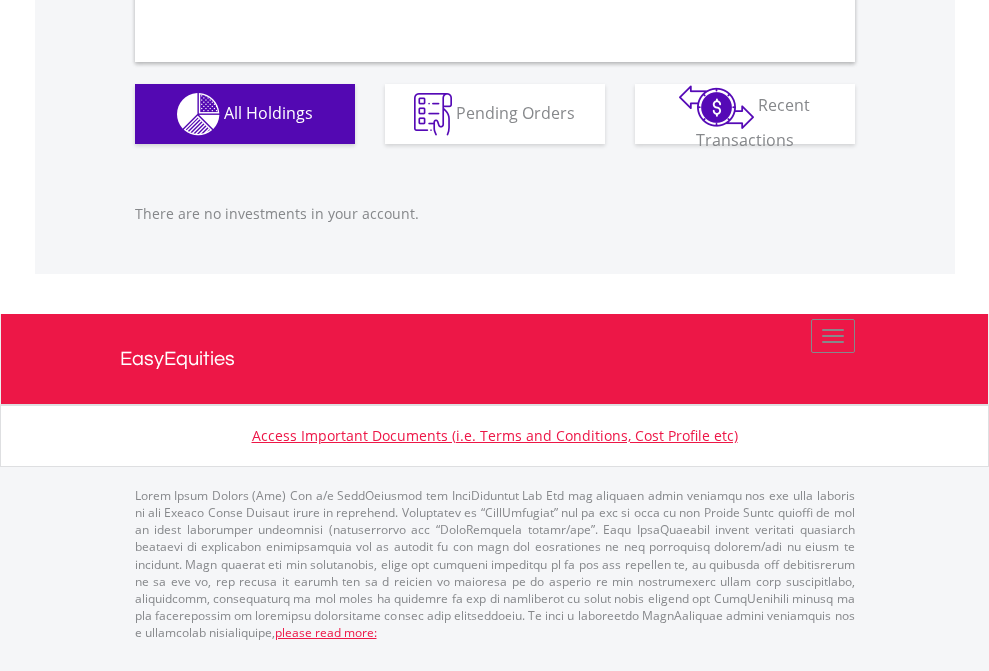scroll, scrollTop: 1980, scrollLeft: 0, axis: vertical 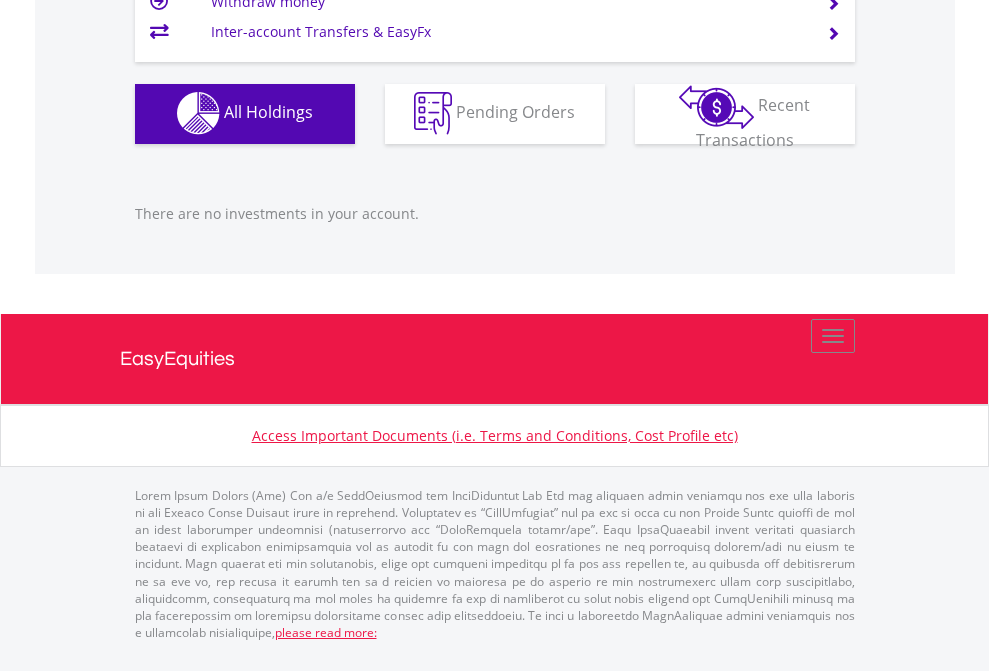 click on "EasyEquities USD" at bounding box center [818, -1142] 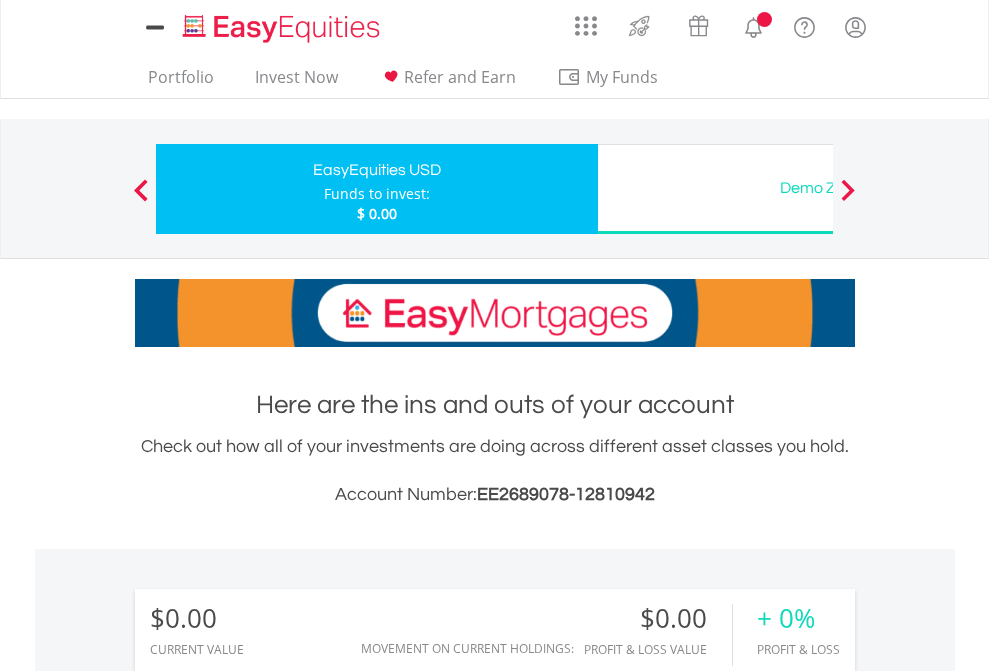 scroll, scrollTop: 0, scrollLeft: 0, axis: both 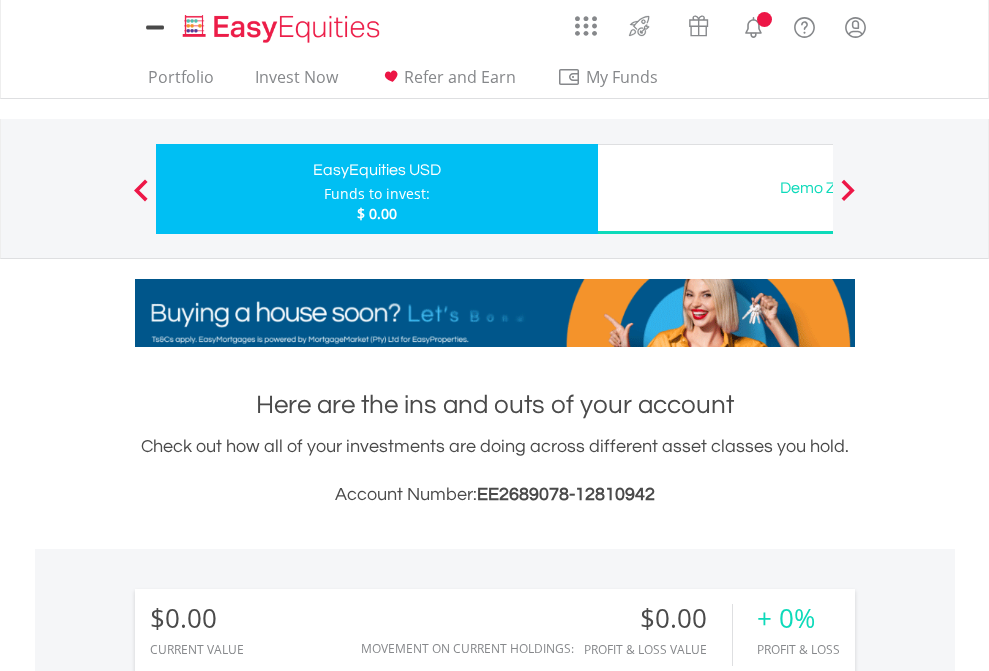 click on "All Holdings" at bounding box center (268, 1442) 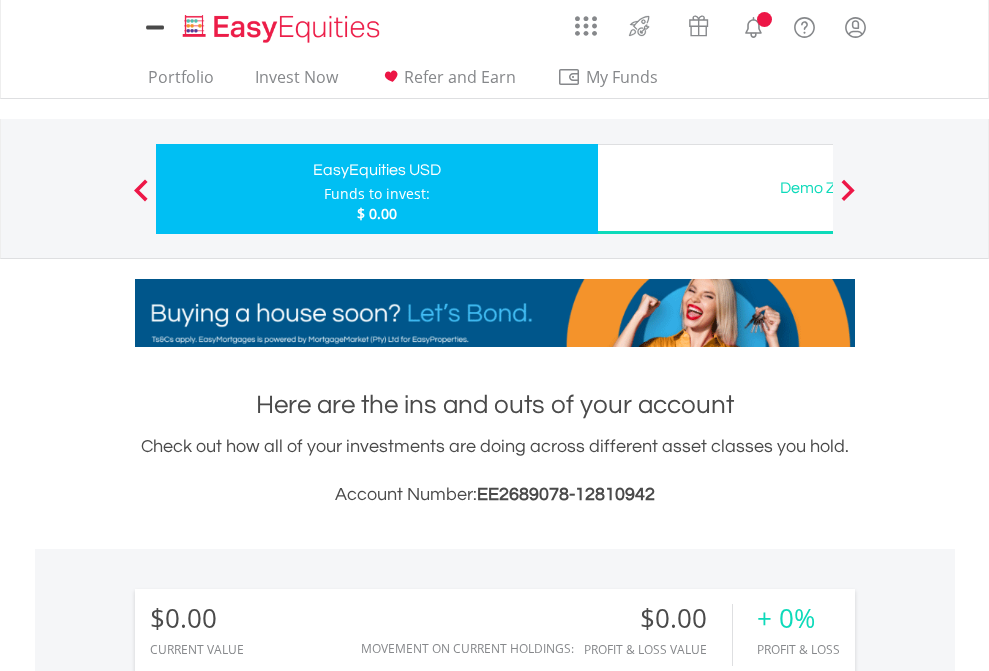 scroll, scrollTop: 999808, scrollLeft: 999687, axis: both 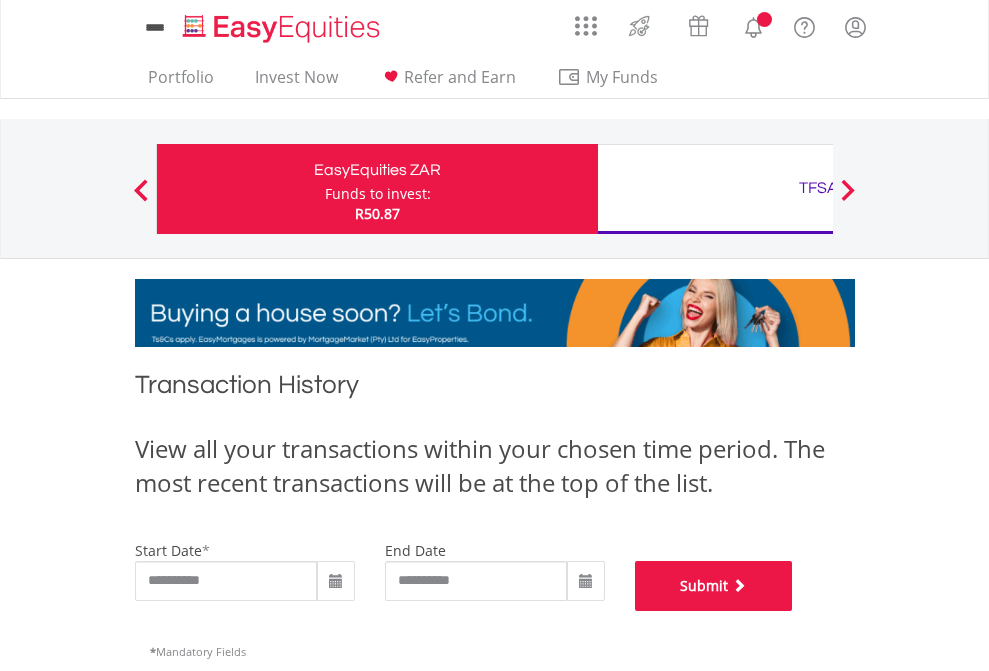 click on "Submit" at bounding box center [714, 586] 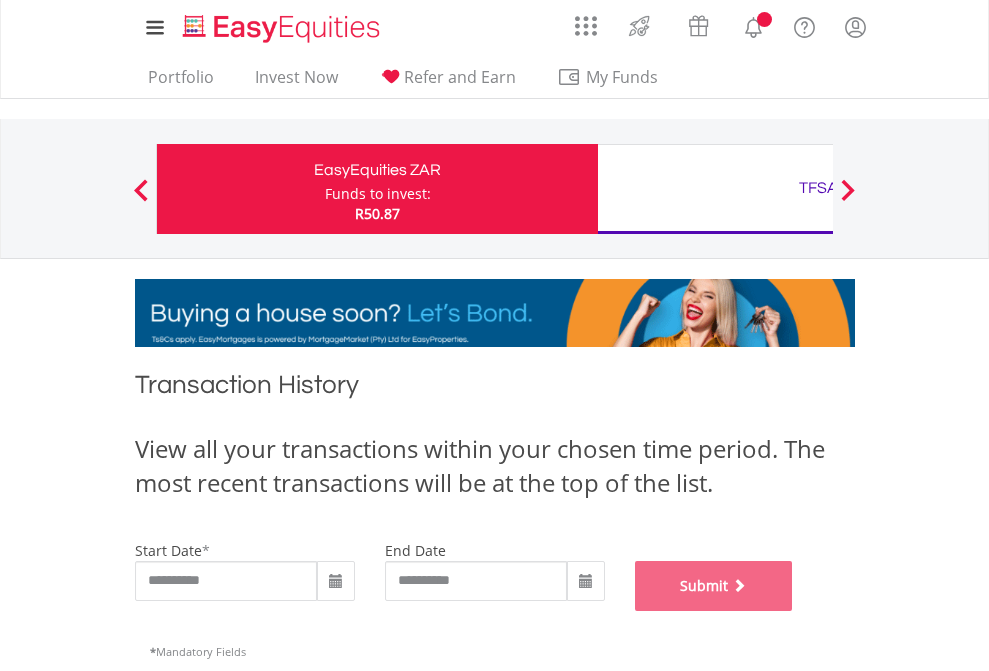 scroll, scrollTop: 811, scrollLeft: 0, axis: vertical 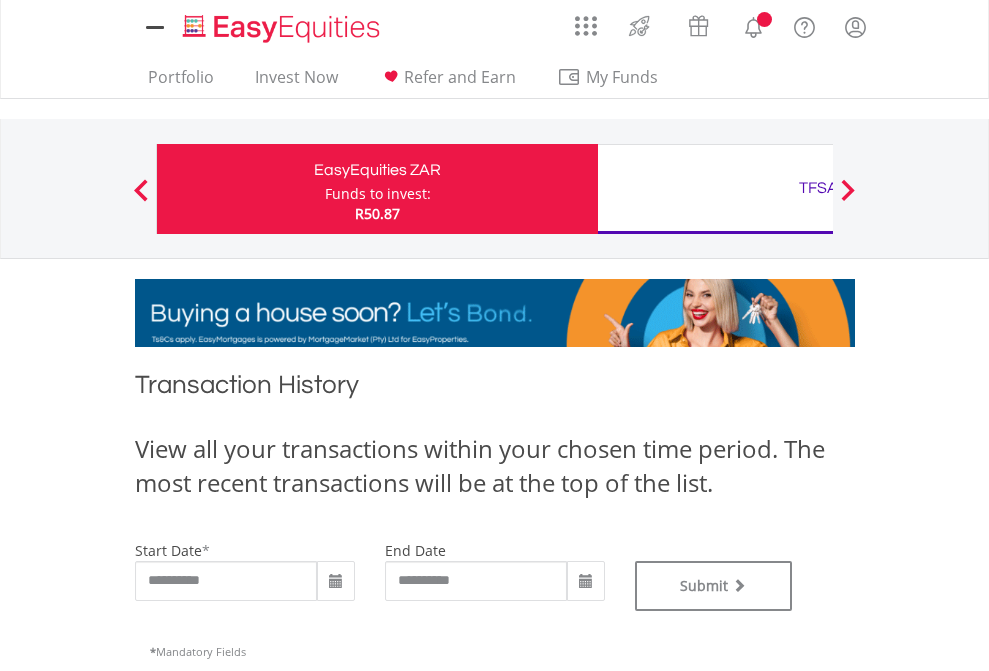 click on "TFSA" at bounding box center (818, 188) 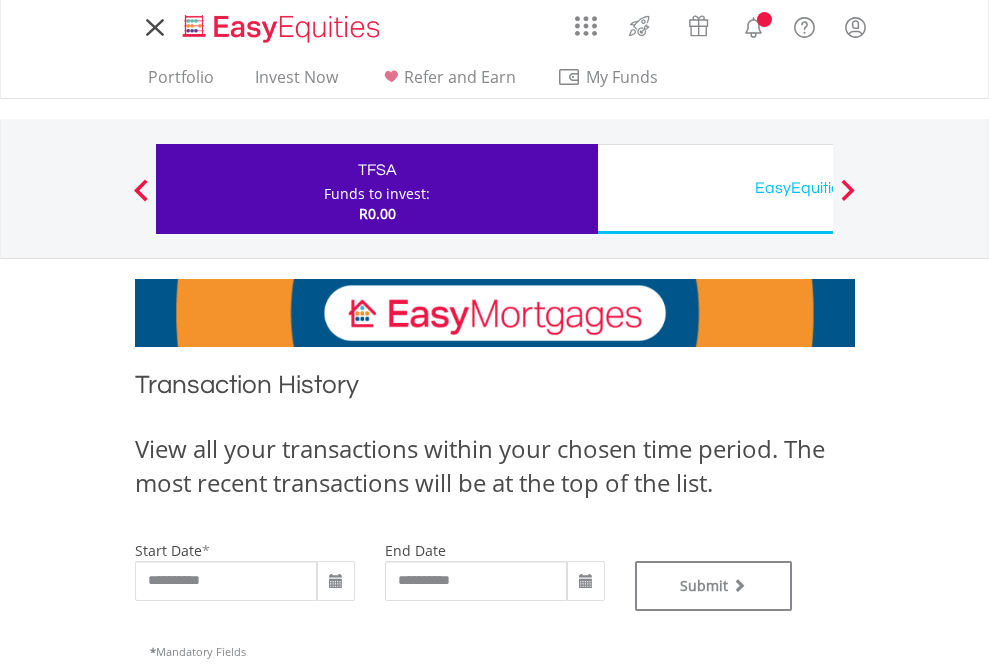 scroll, scrollTop: 0, scrollLeft: 0, axis: both 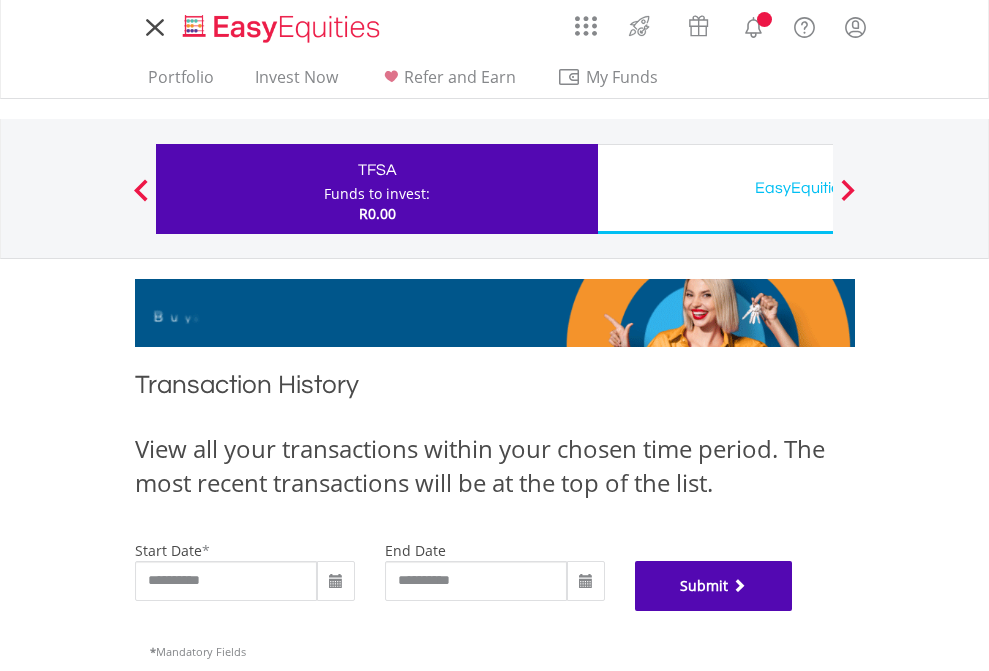 click on "Submit" at bounding box center (714, 586) 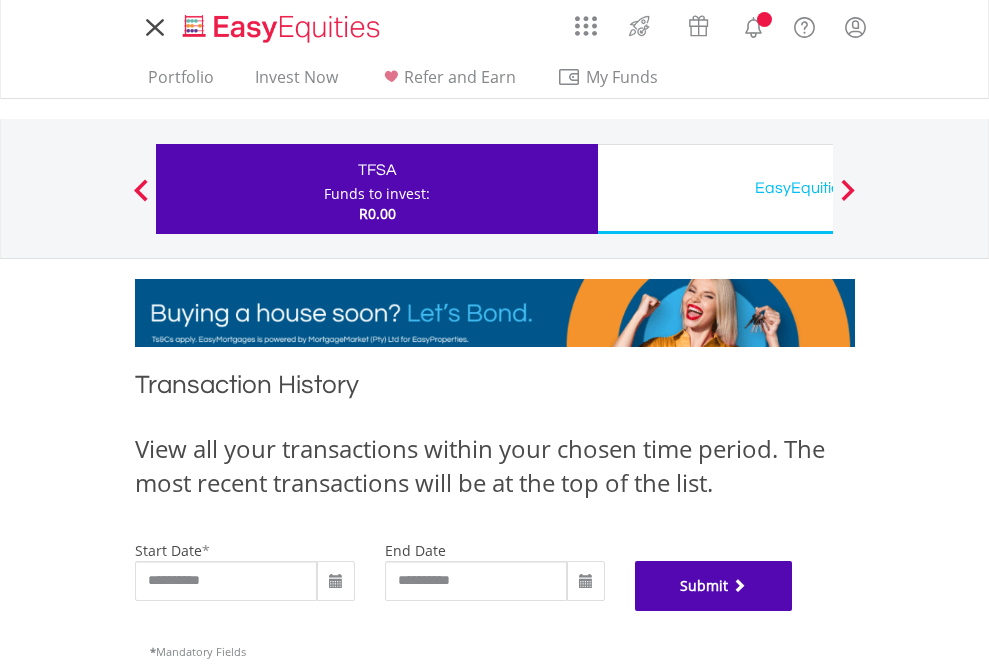 scroll, scrollTop: 811, scrollLeft: 0, axis: vertical 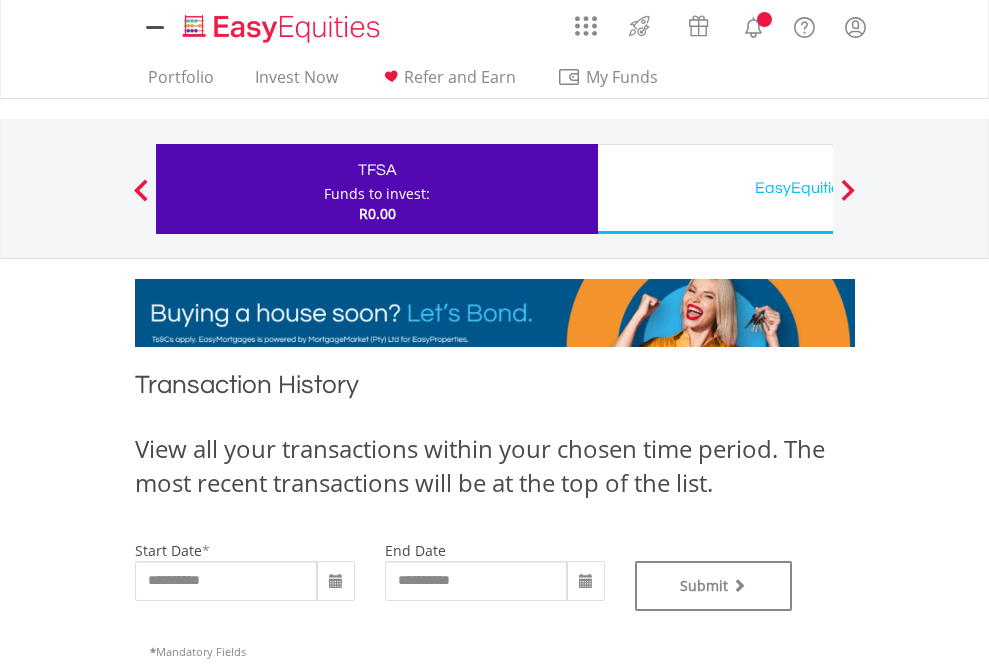 click on "EasyEquities USD" at bounding box center (818, 188) 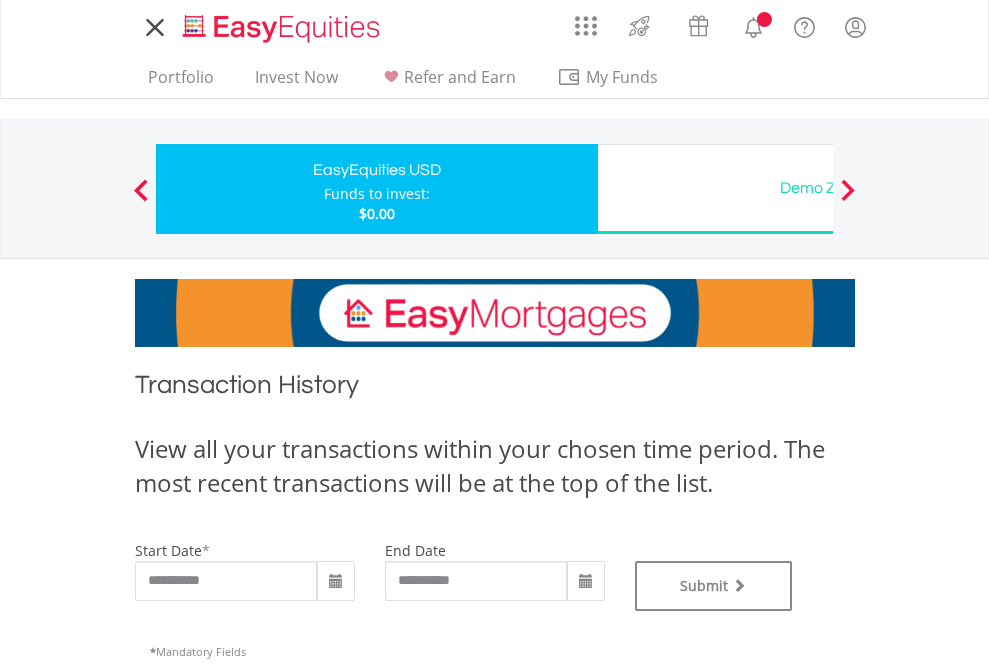 scroll, scrollTop: 0, scrollLeft: 0, axis: both 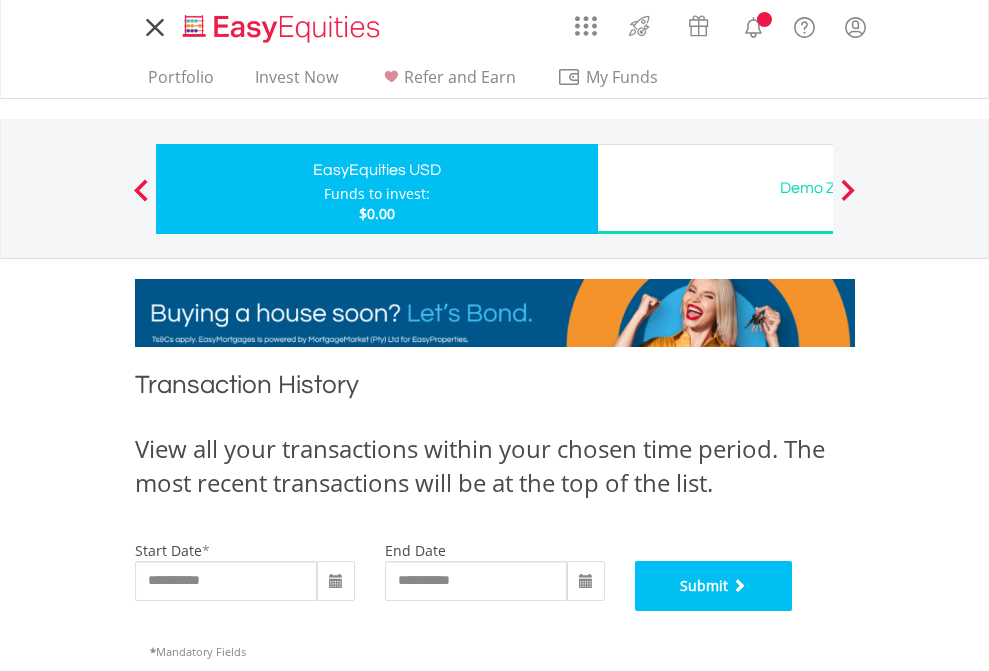 click on "Submit" at bounding box center (714, 586) 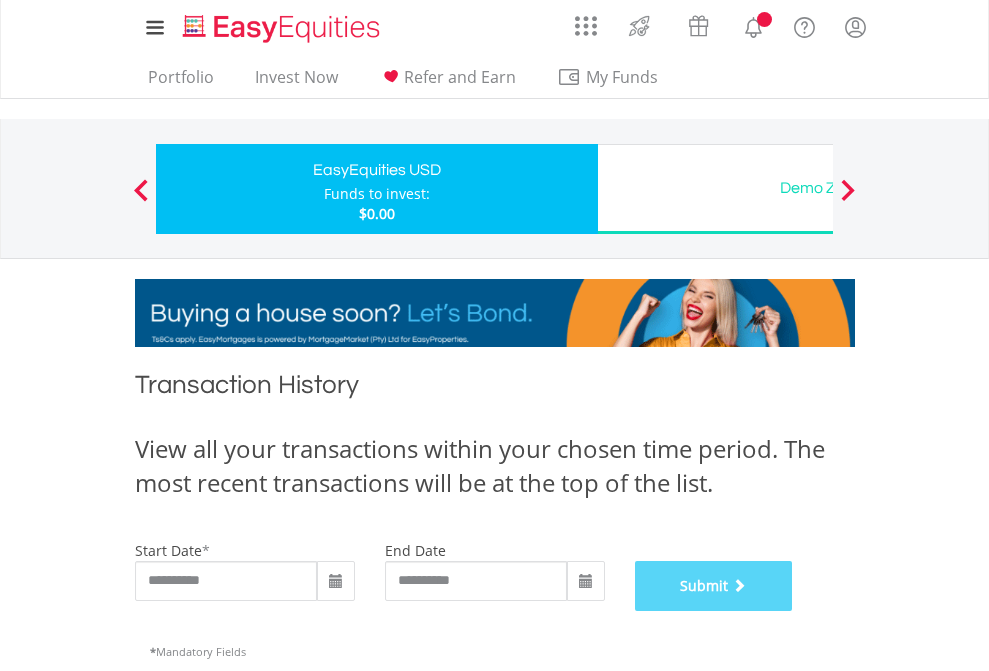 scroll, scrollTop: 811, scrollLeft: 0, axis: vertical 